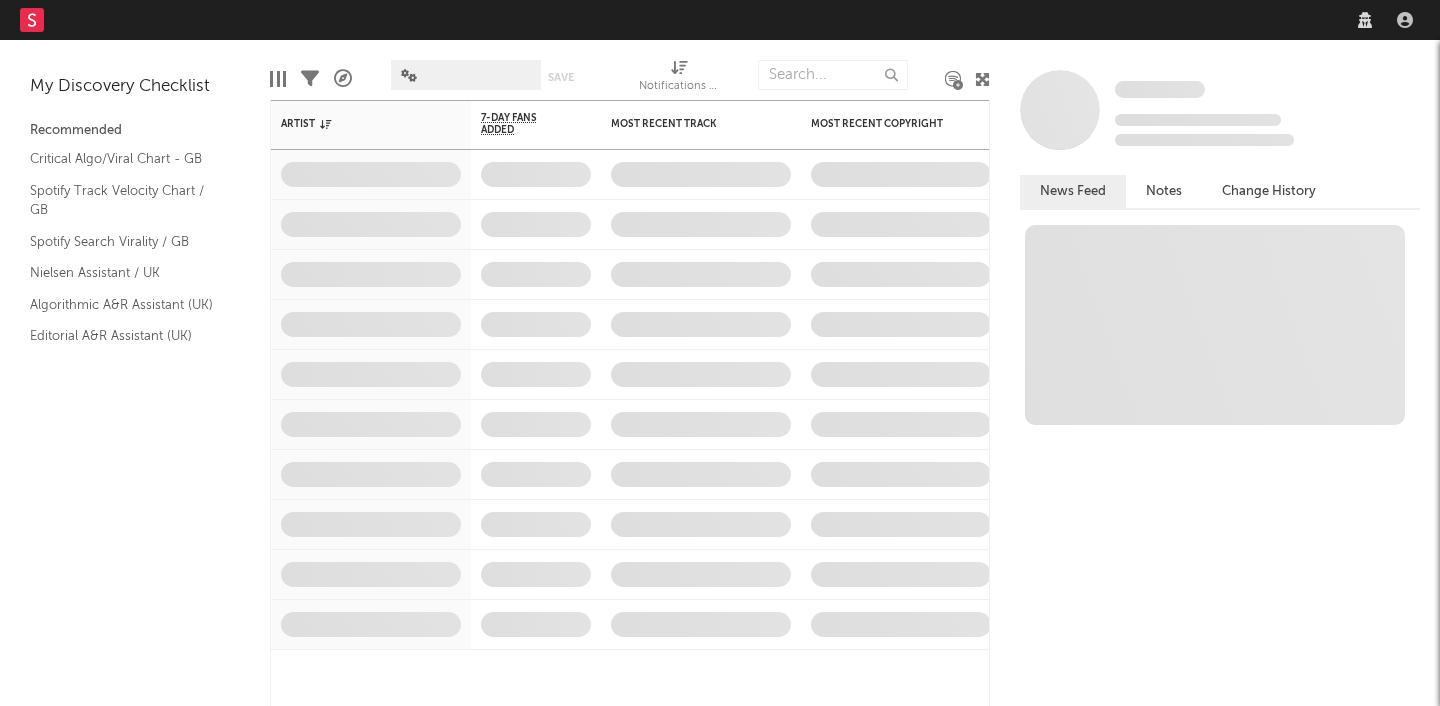 scroll, scrollTop: 0, scrollLeft: 0, axis: both 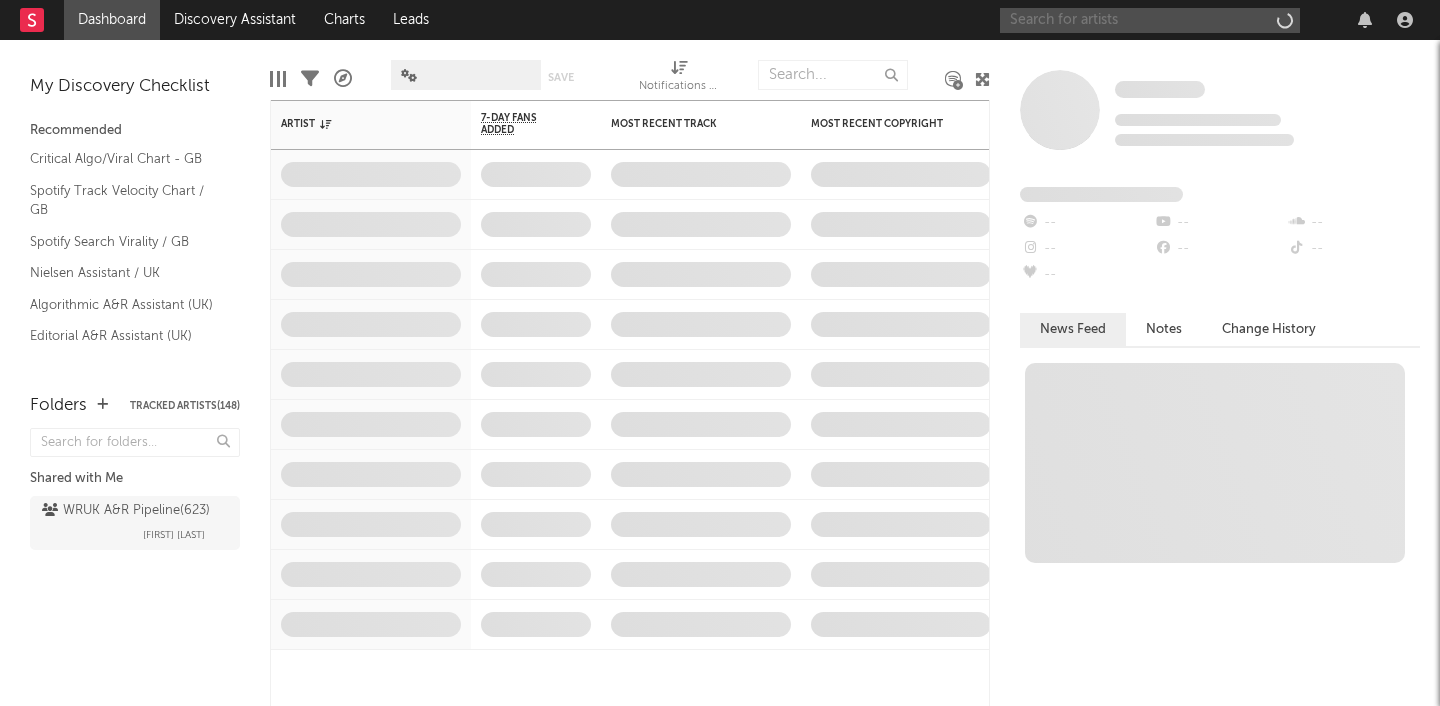 click at bounding box center [1150, 20] 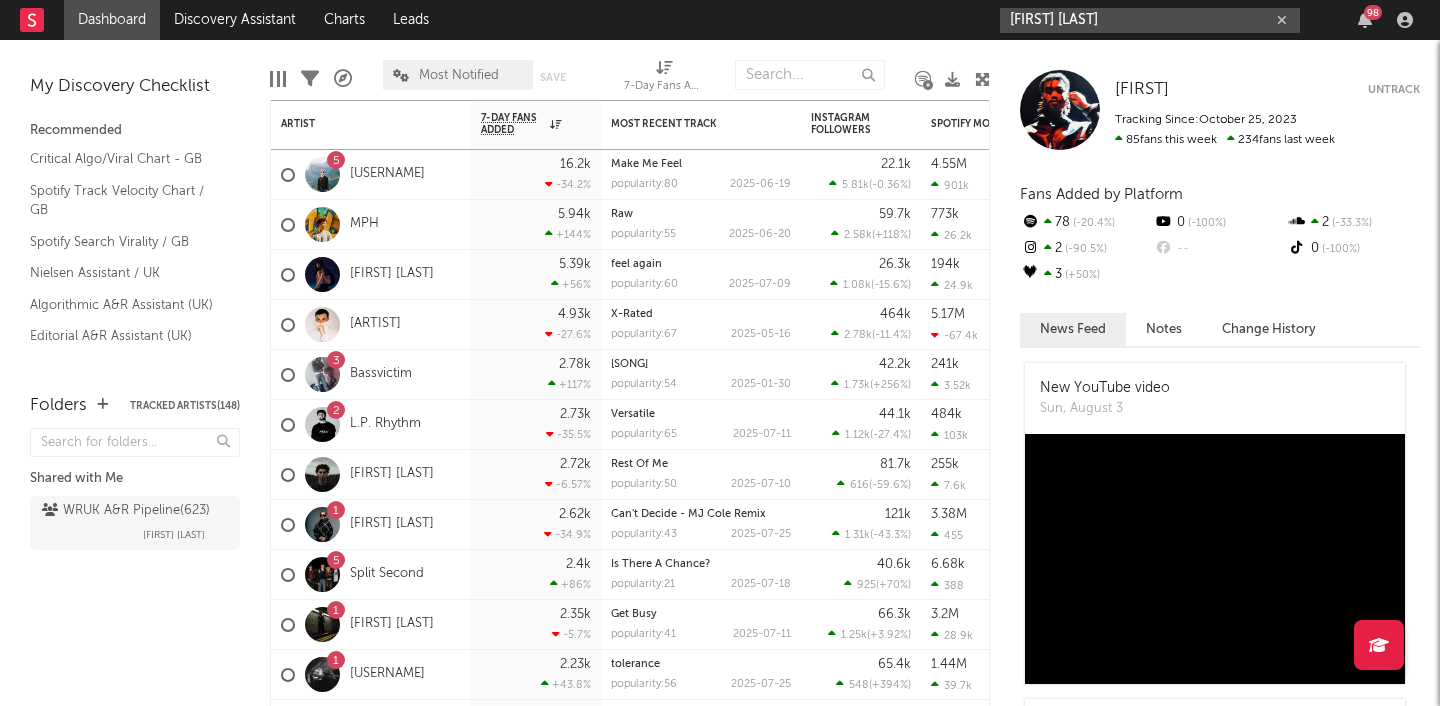 click on "[FIRST] [LAST]" at bounding box center (1150, 20) 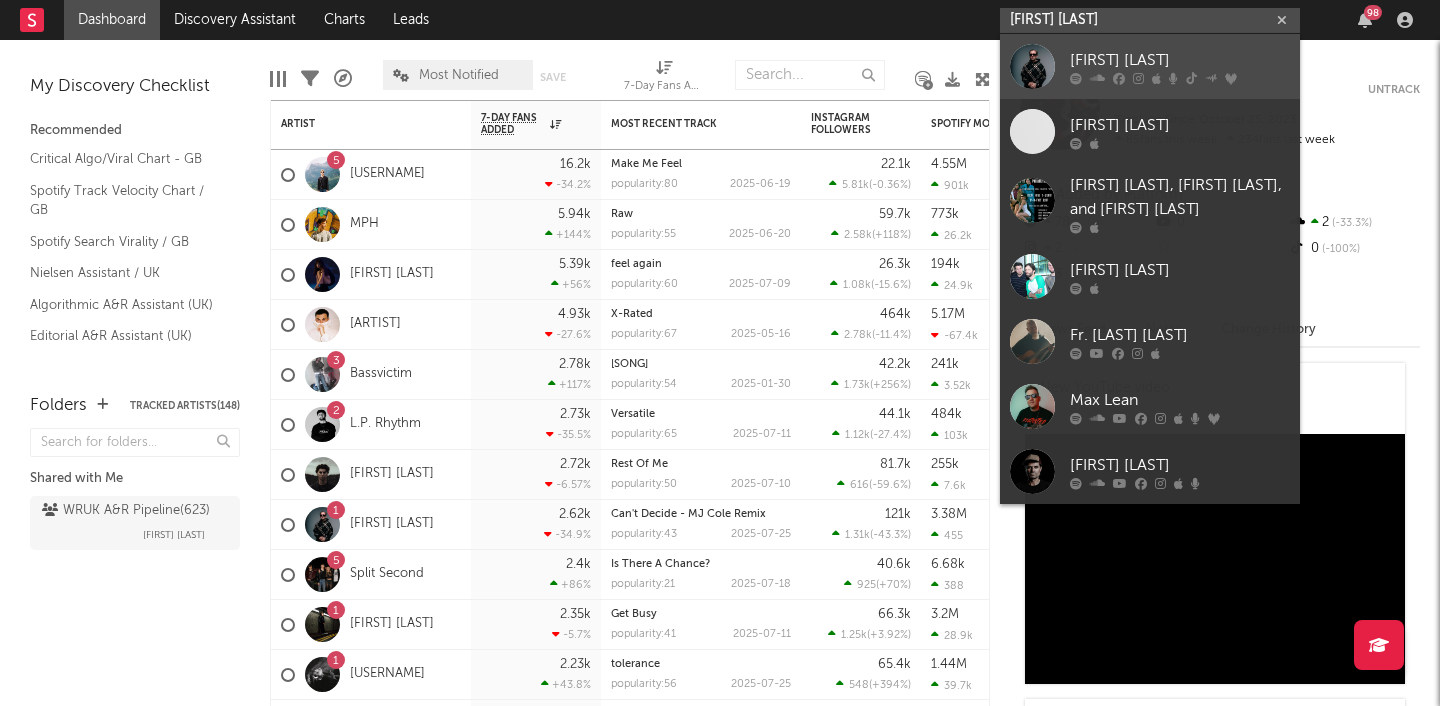 type on "[FIRST] [LAST]" 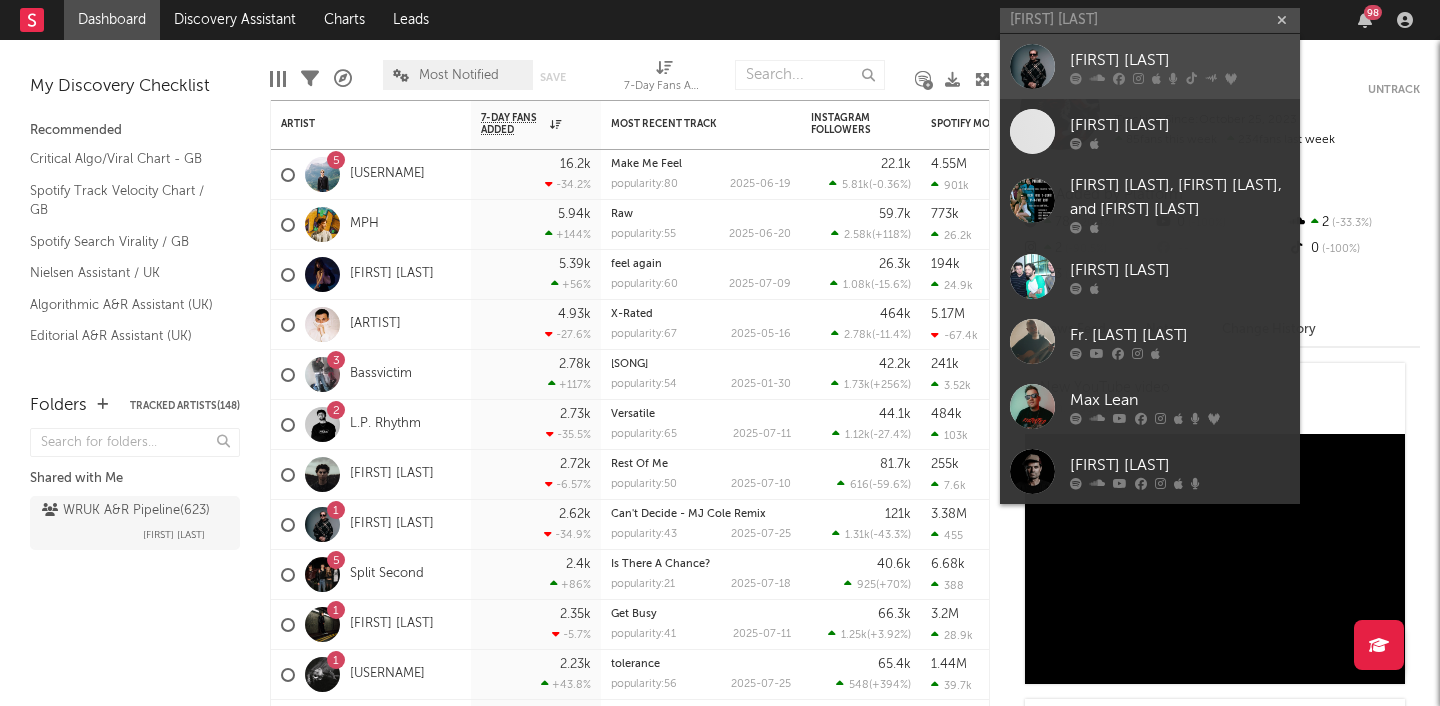 click on "[FIRST] [LAST]" at bounding box center [1180, 60] 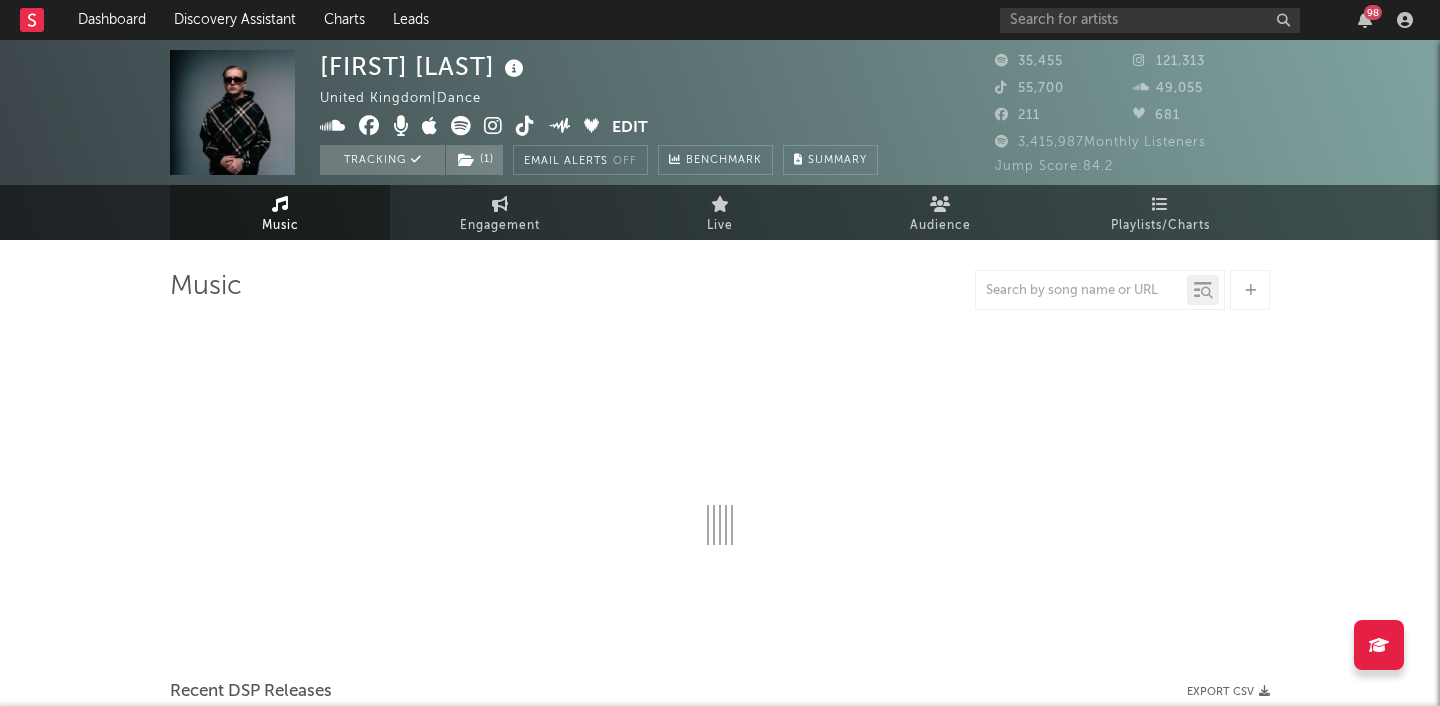 select on "6m" 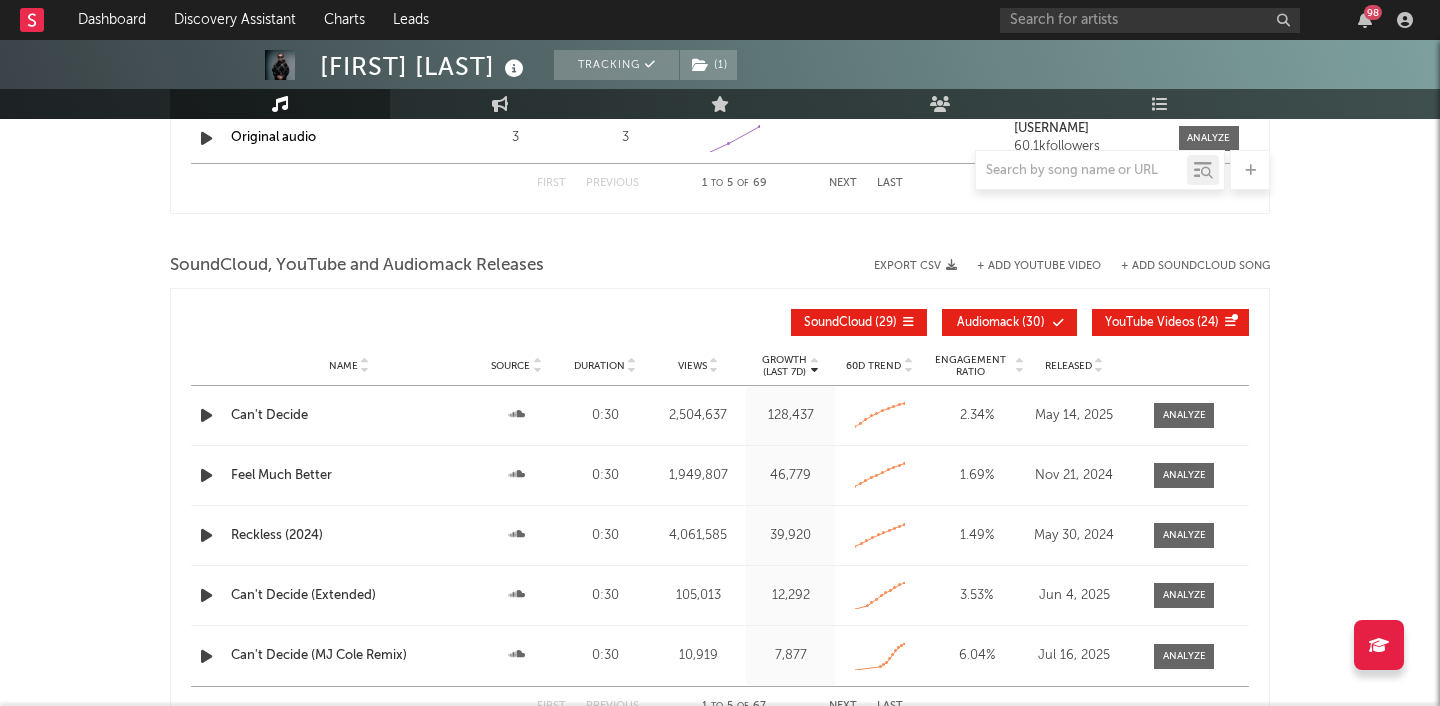 scroll, scrollTop: 2173, scrollLeft: 0, axis: vertical 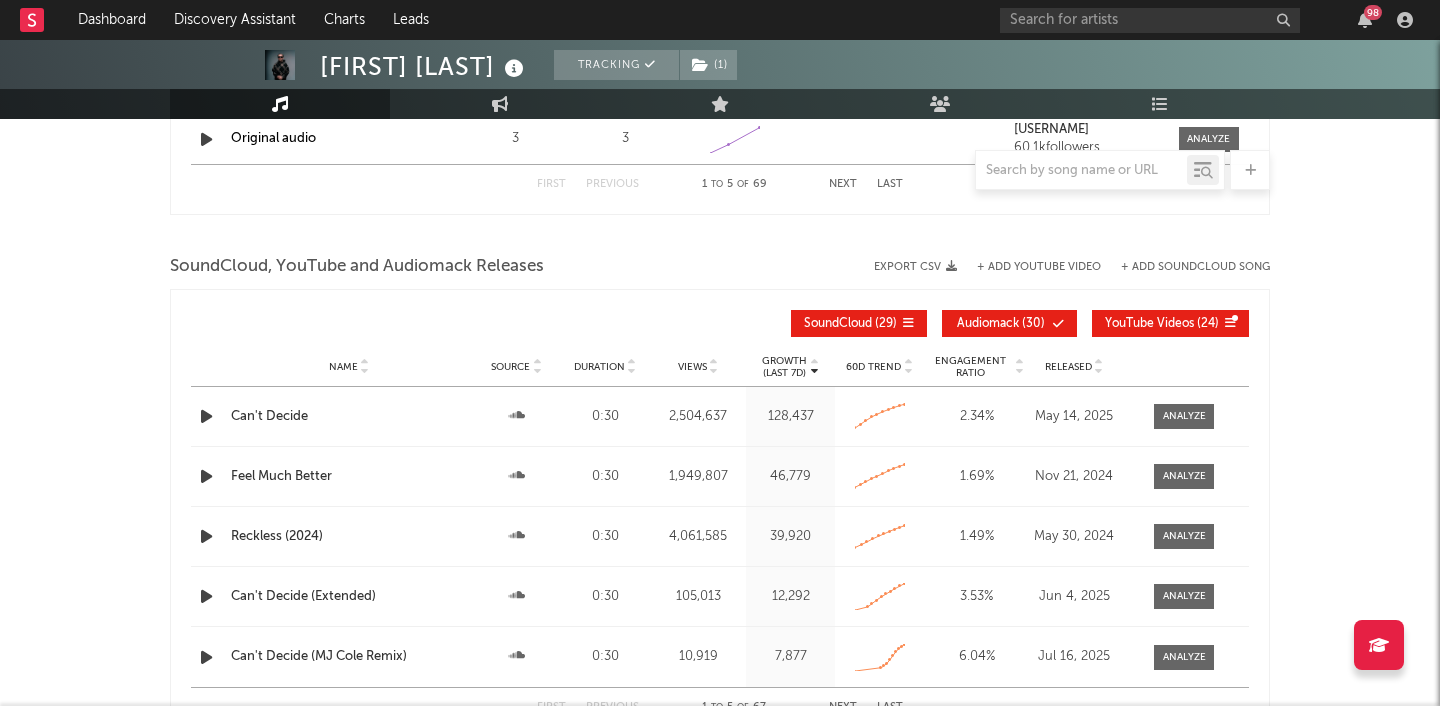 click on "+ Add SoundCloud Song" at bounding box center (1195, 267) 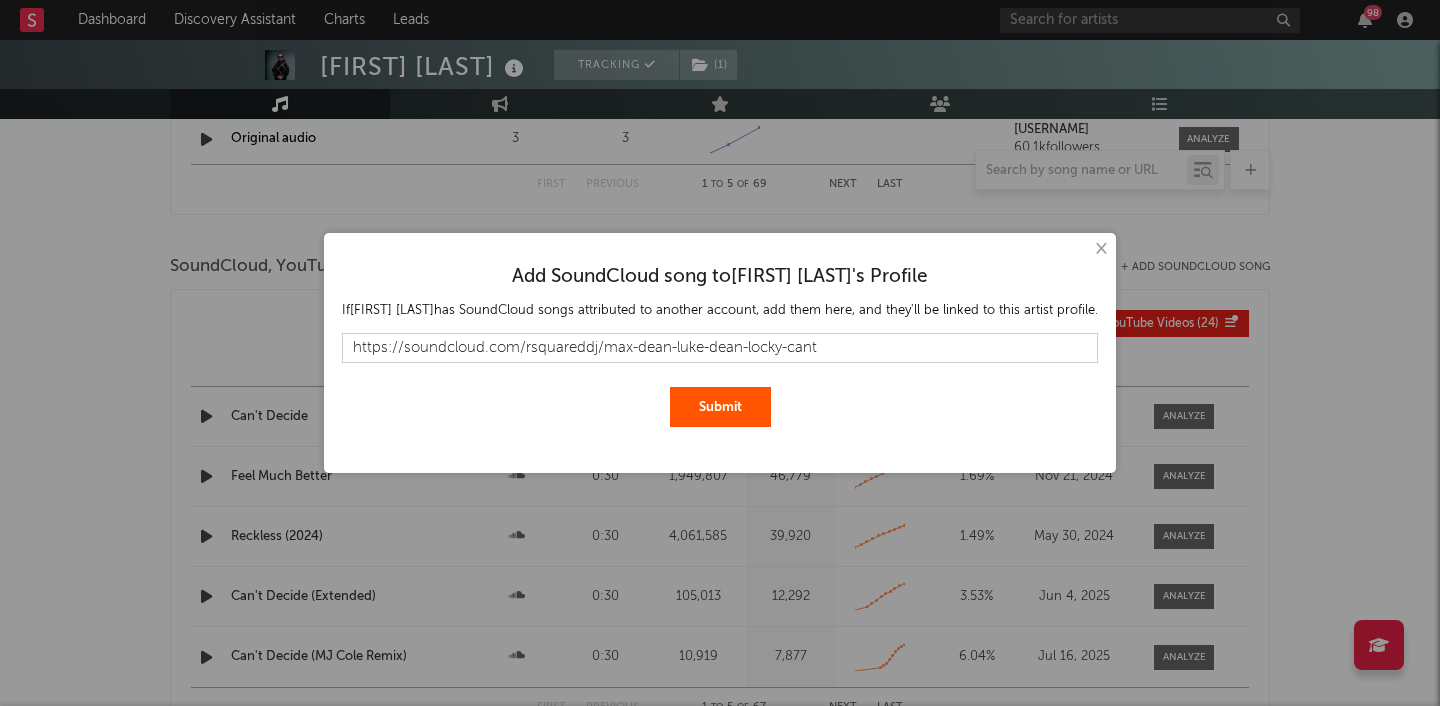type on "https://soundcloud.com/rsquareddj/max-dean-luke-dean-locky-cant" 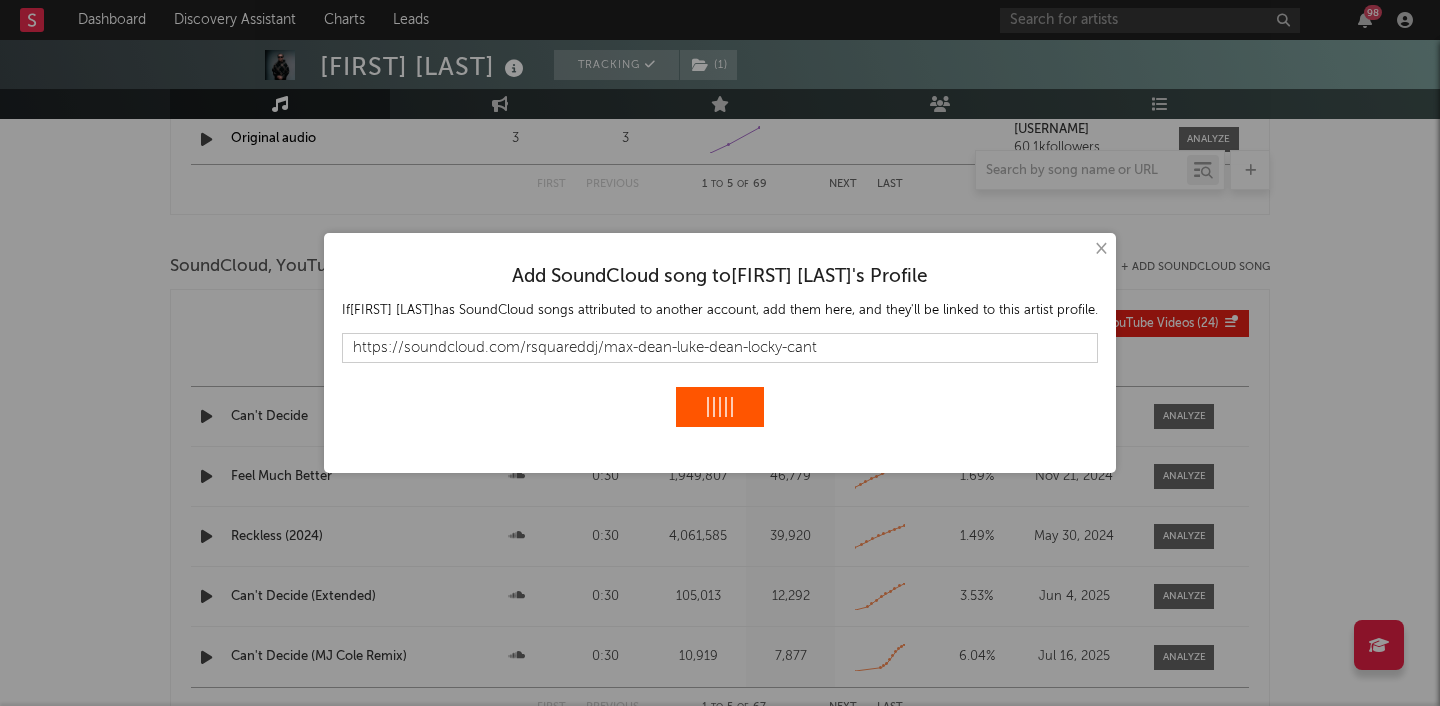 type 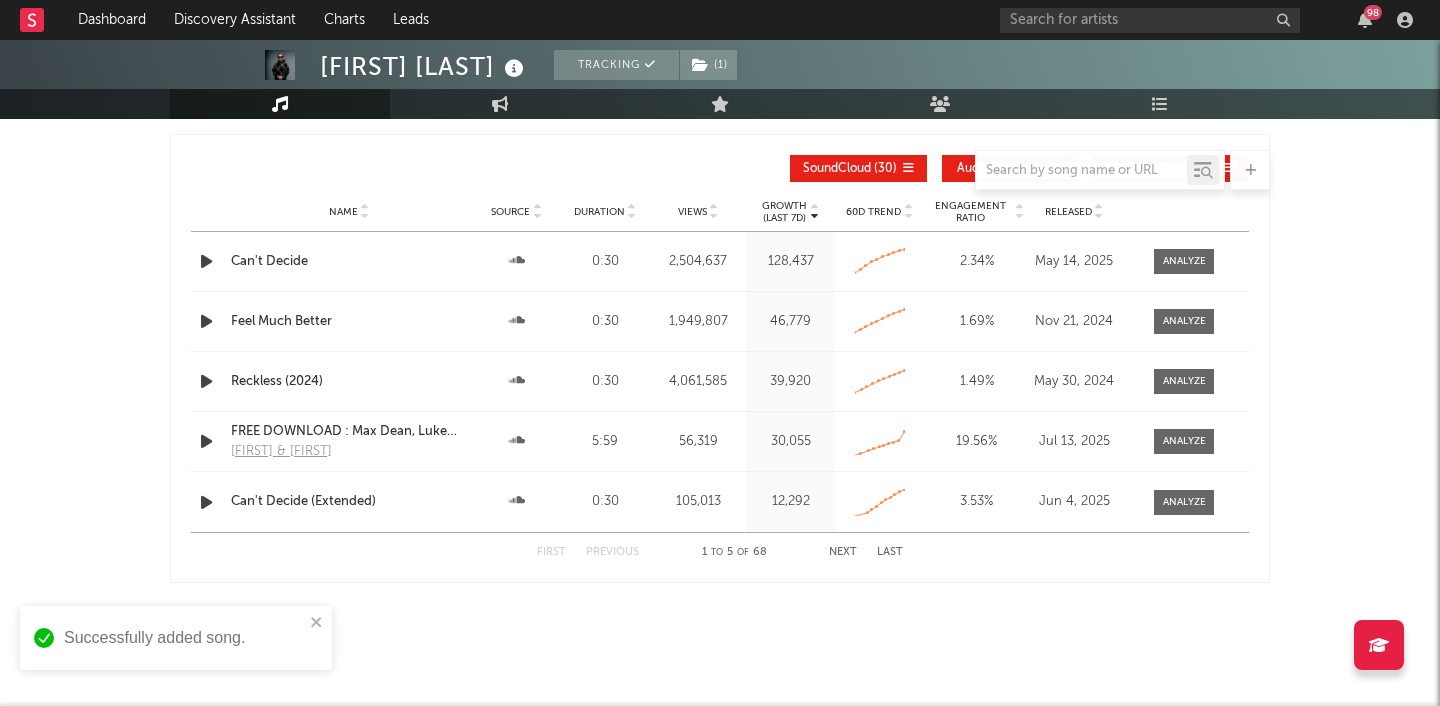 scroll, scrollTop: 2355, scrollLeft: 0, axis: vertical 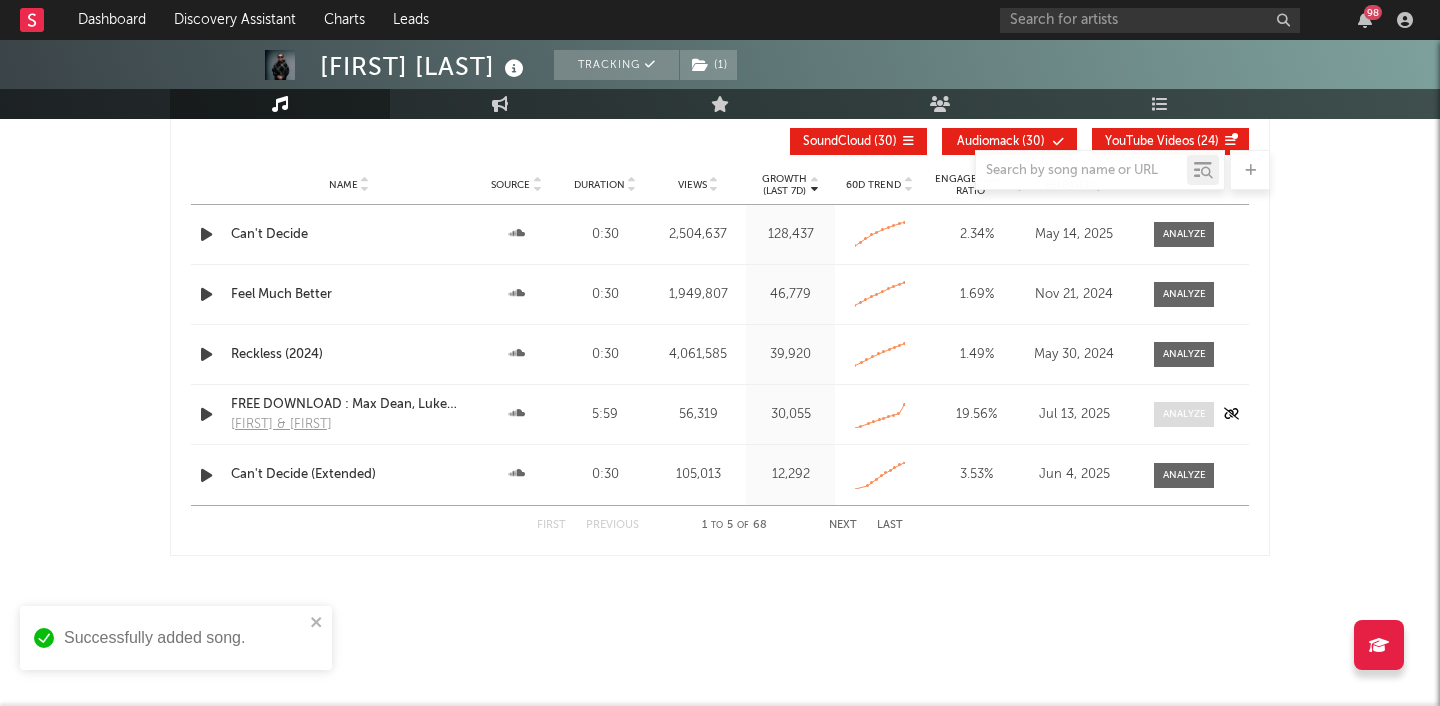 click at bounding box center [1184, 414] 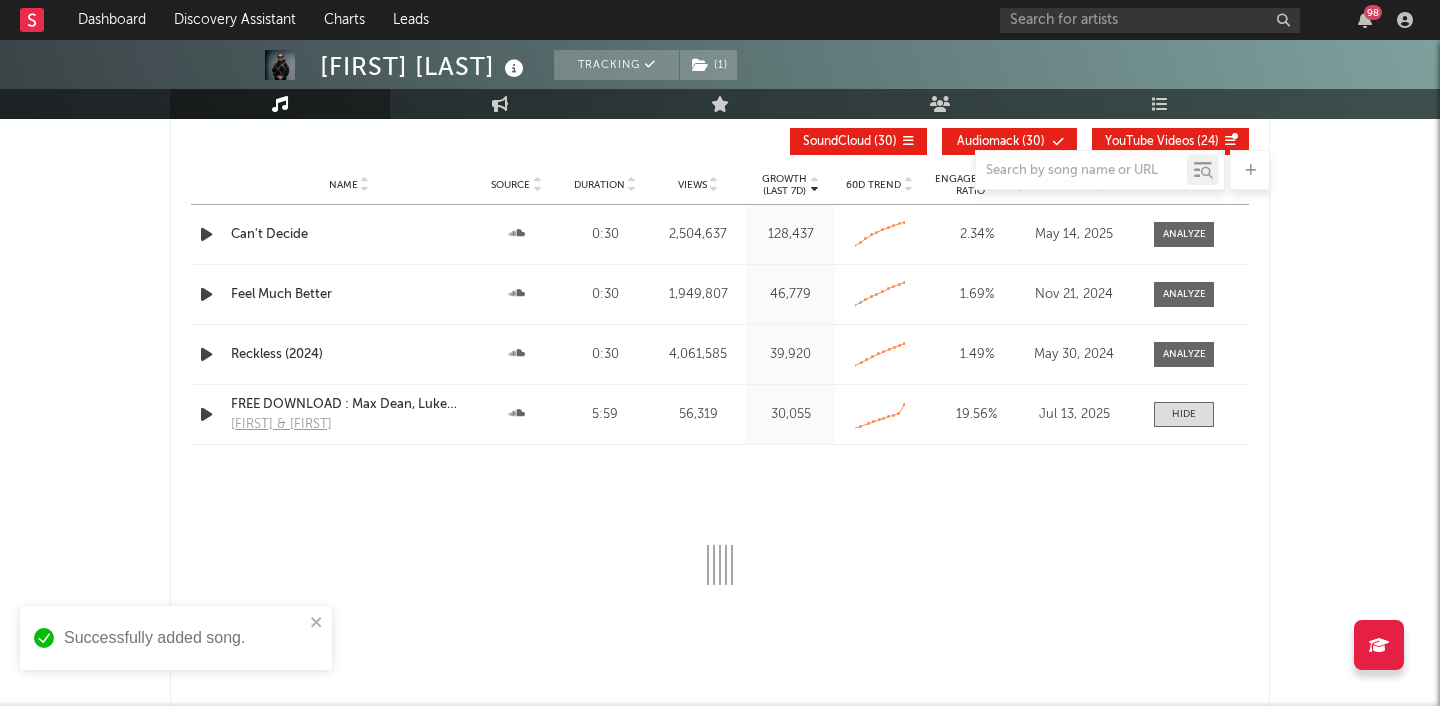 select on "All" 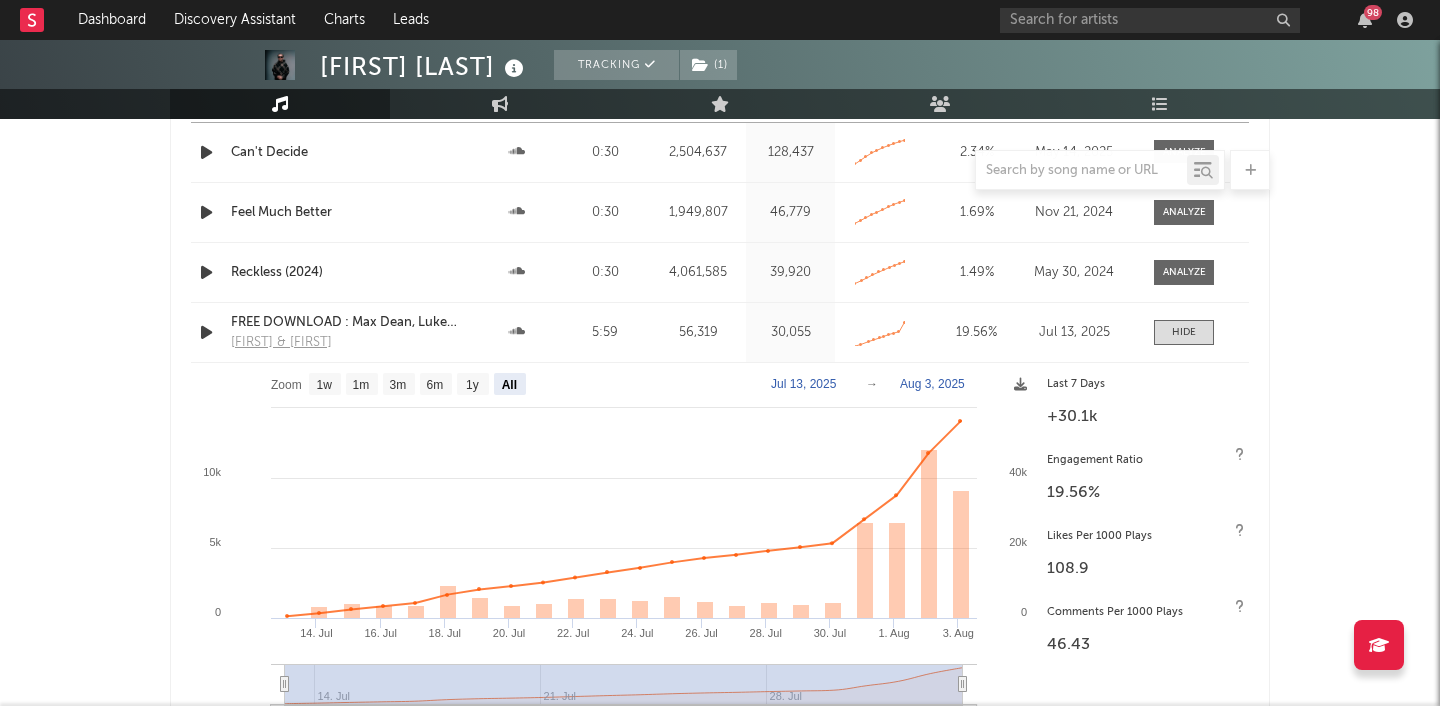 scroll, scrollTop: 2407, scrollLeft: 0, axis: vertical 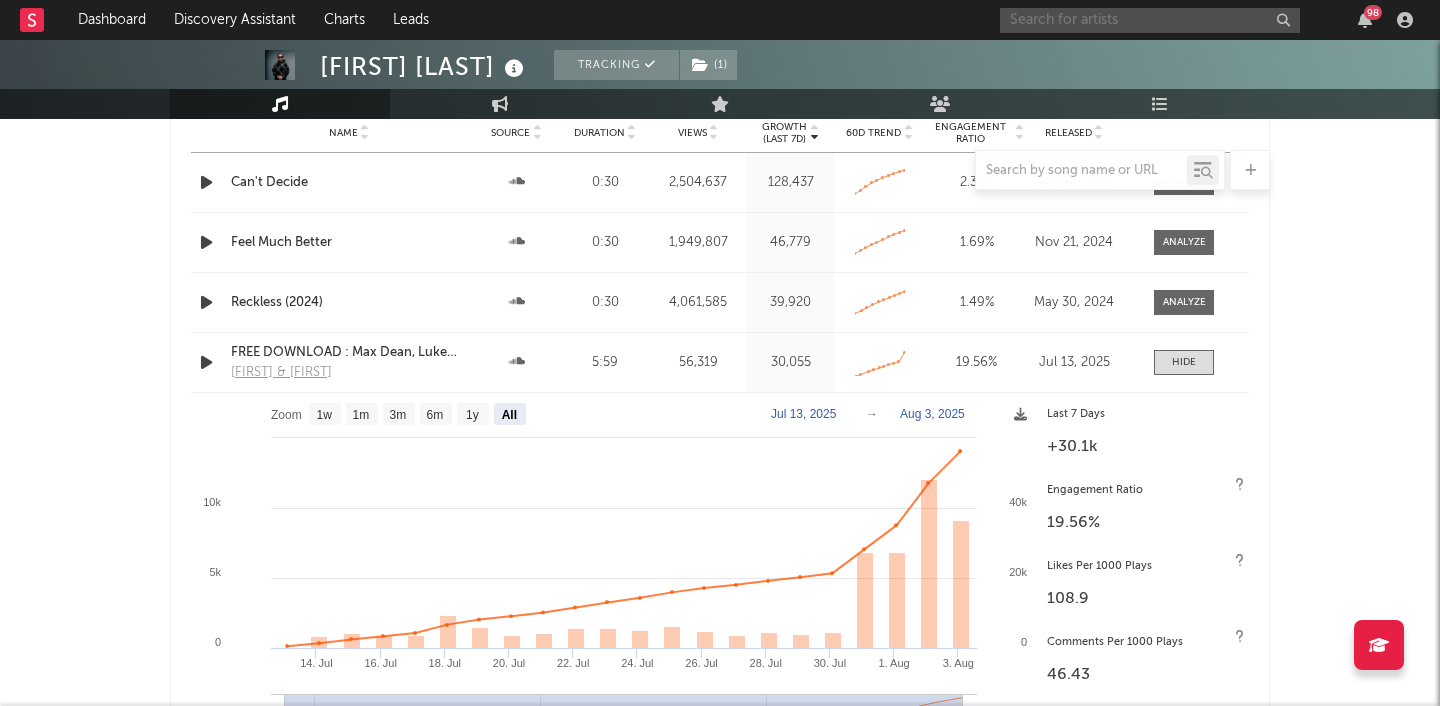 click at bounding box center [1150, 20] 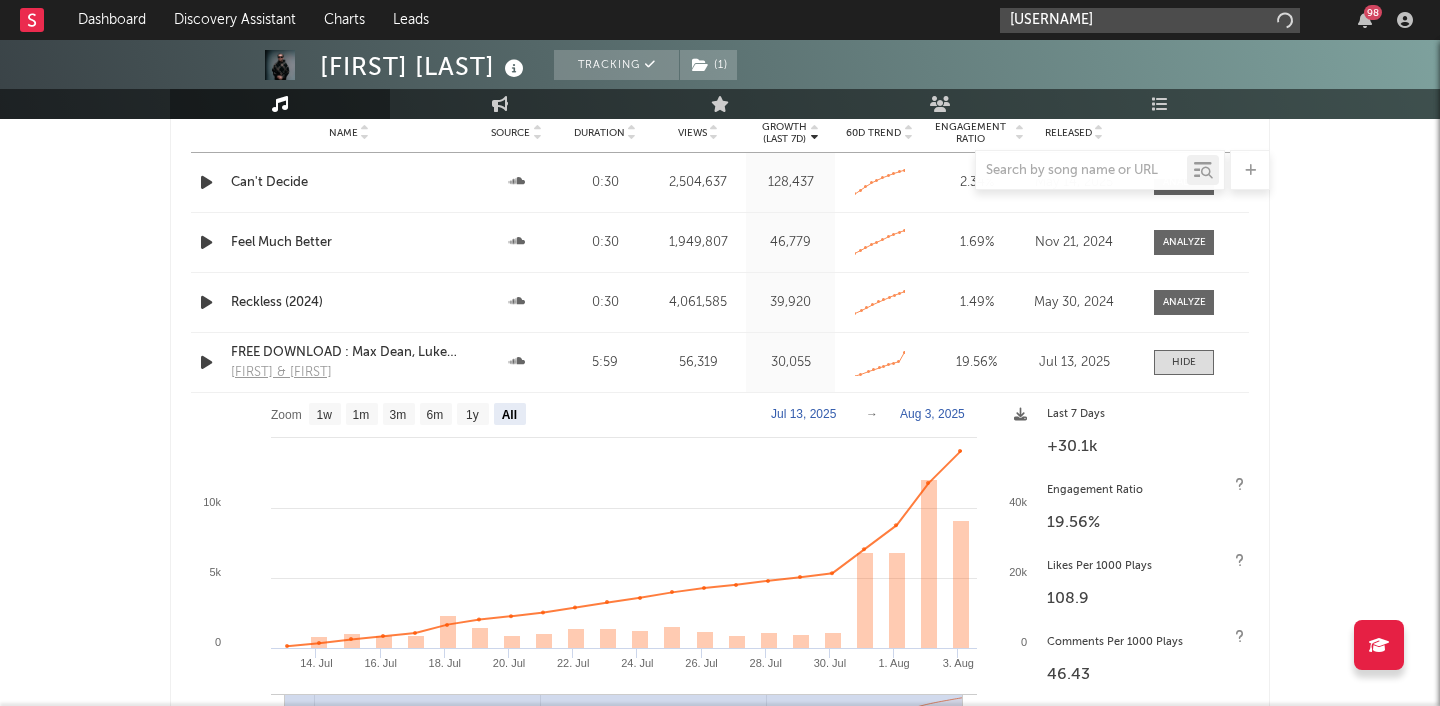 click on "[USERNAME]" at bounding box center (1150, 20) 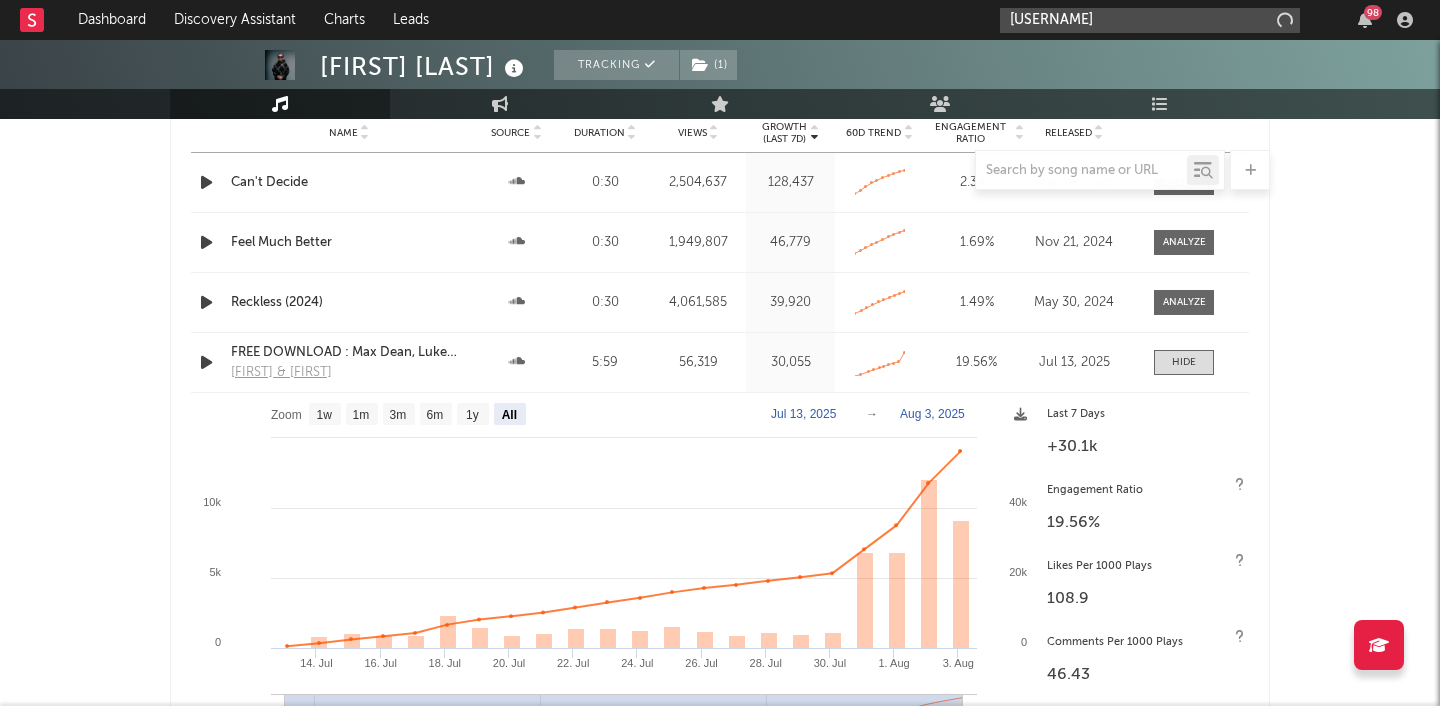 click on "[USERNAME]" at bounding box center (1150, 20) 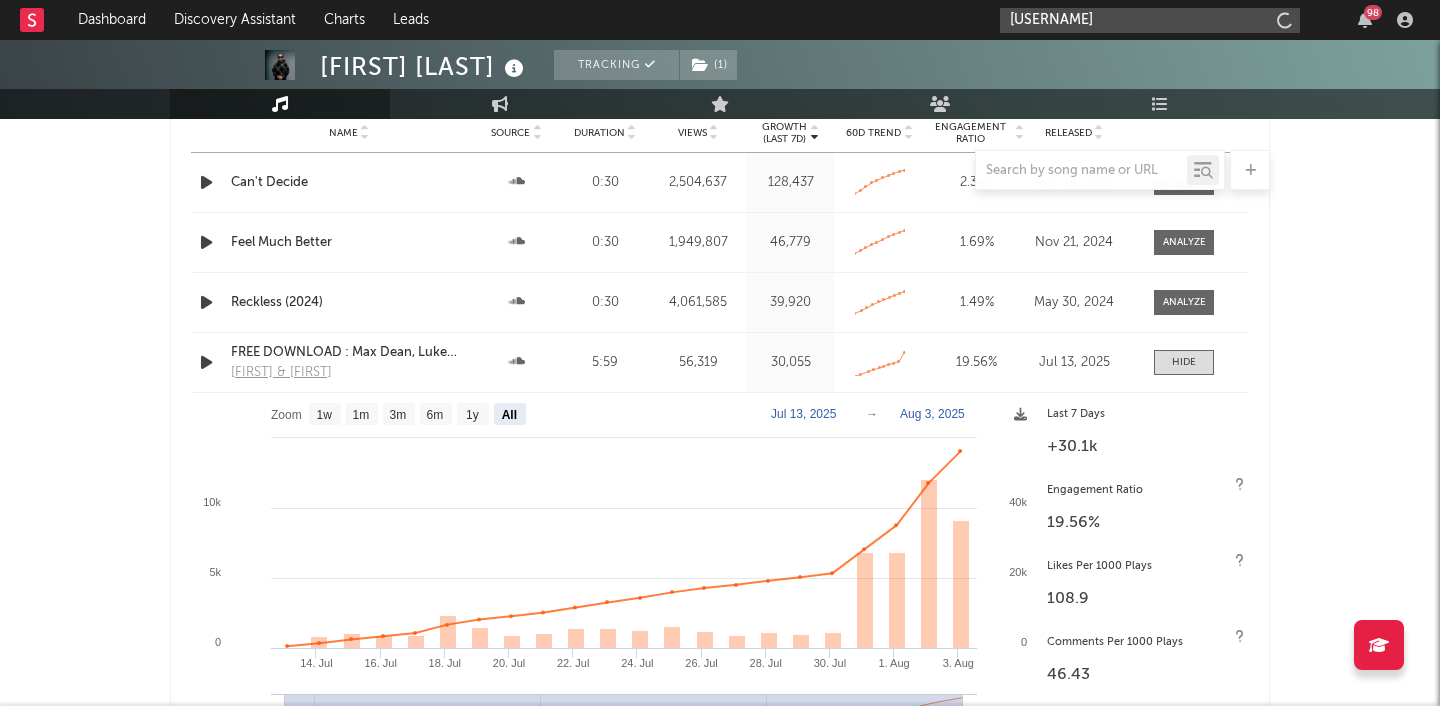 click on "[USERNAME]" at bounding box center [1150, 20] 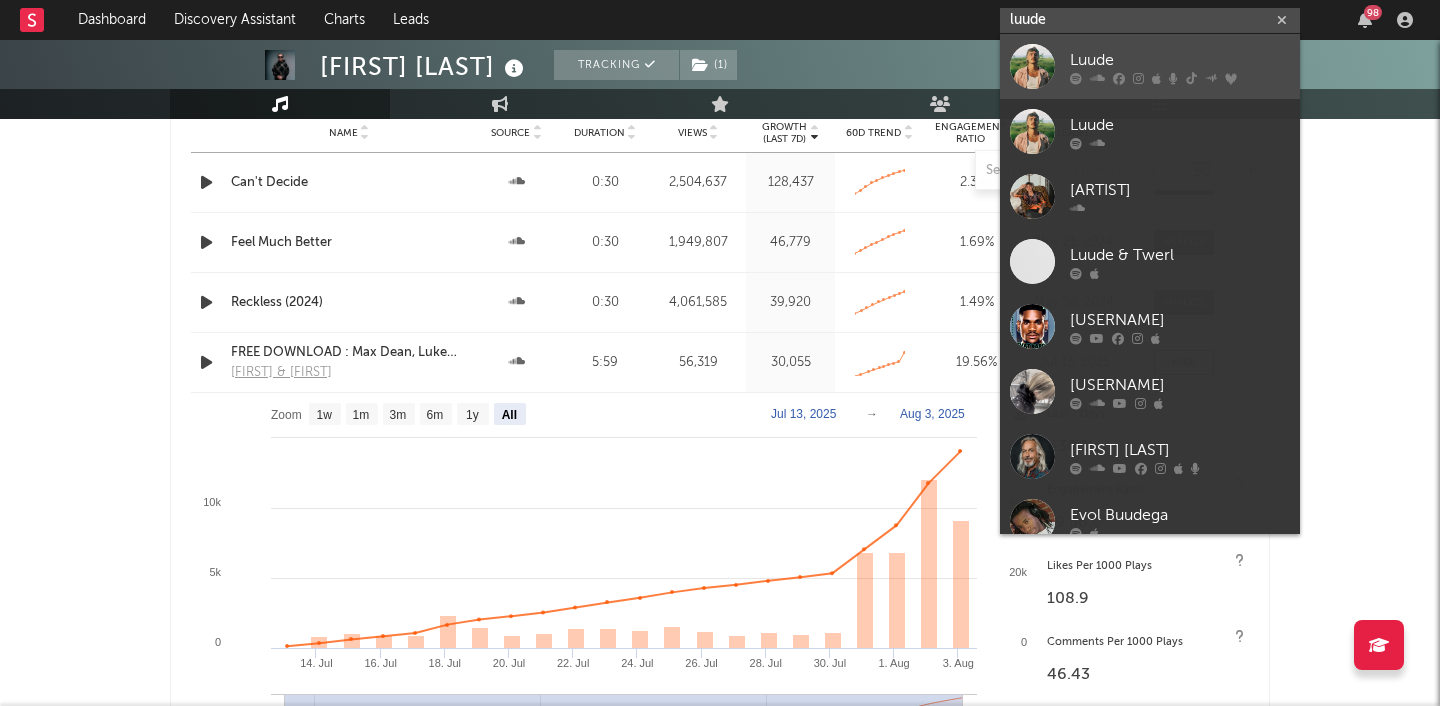 type on "luude" 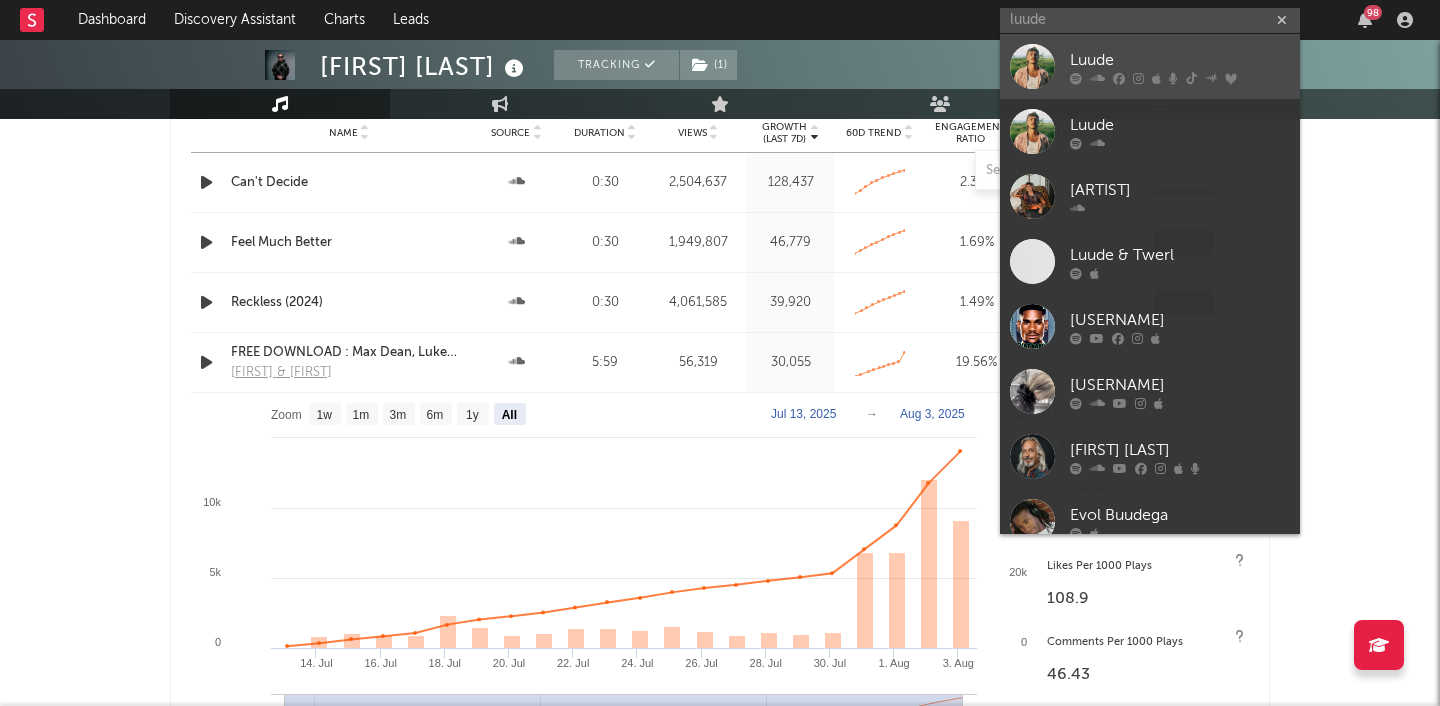 click on "Luude" at bounding box center (1150, 66) 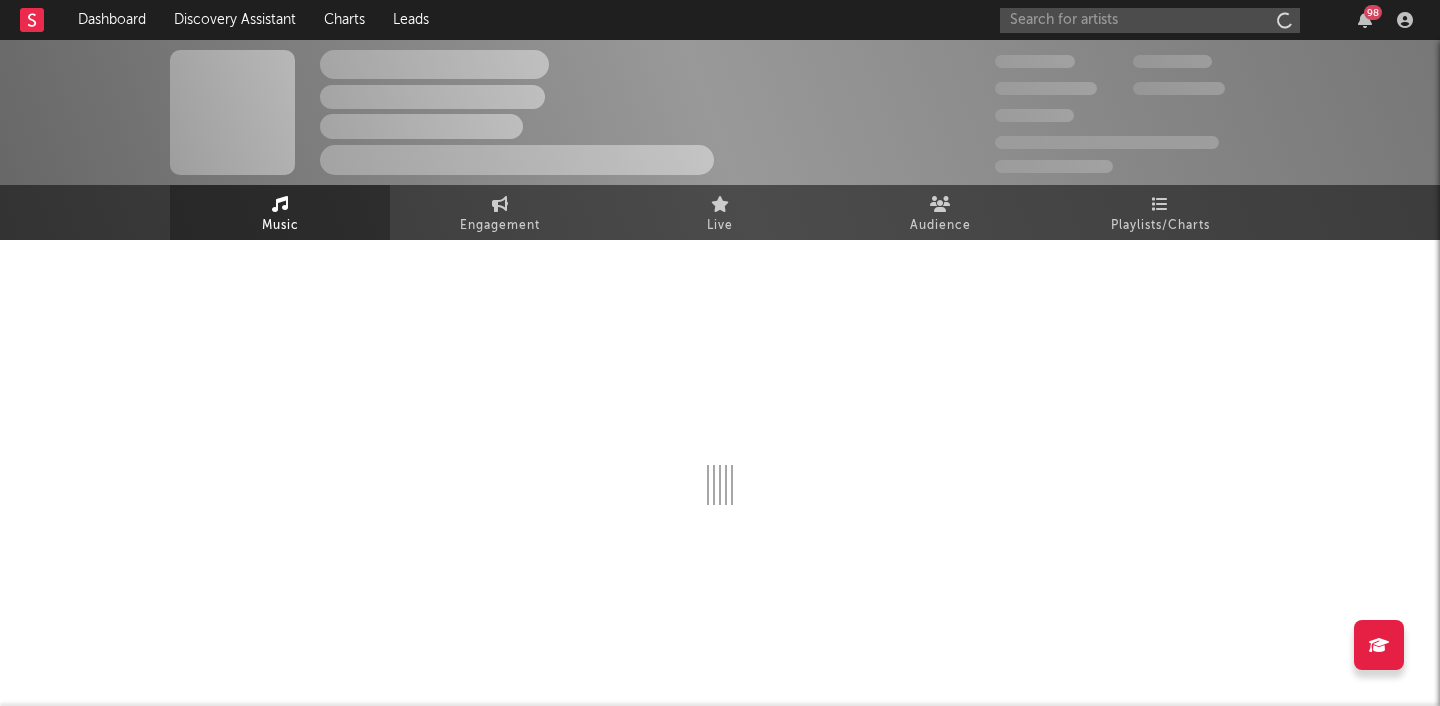 scroll, scrollTop: 0, scrollLeft: 0, axis: both 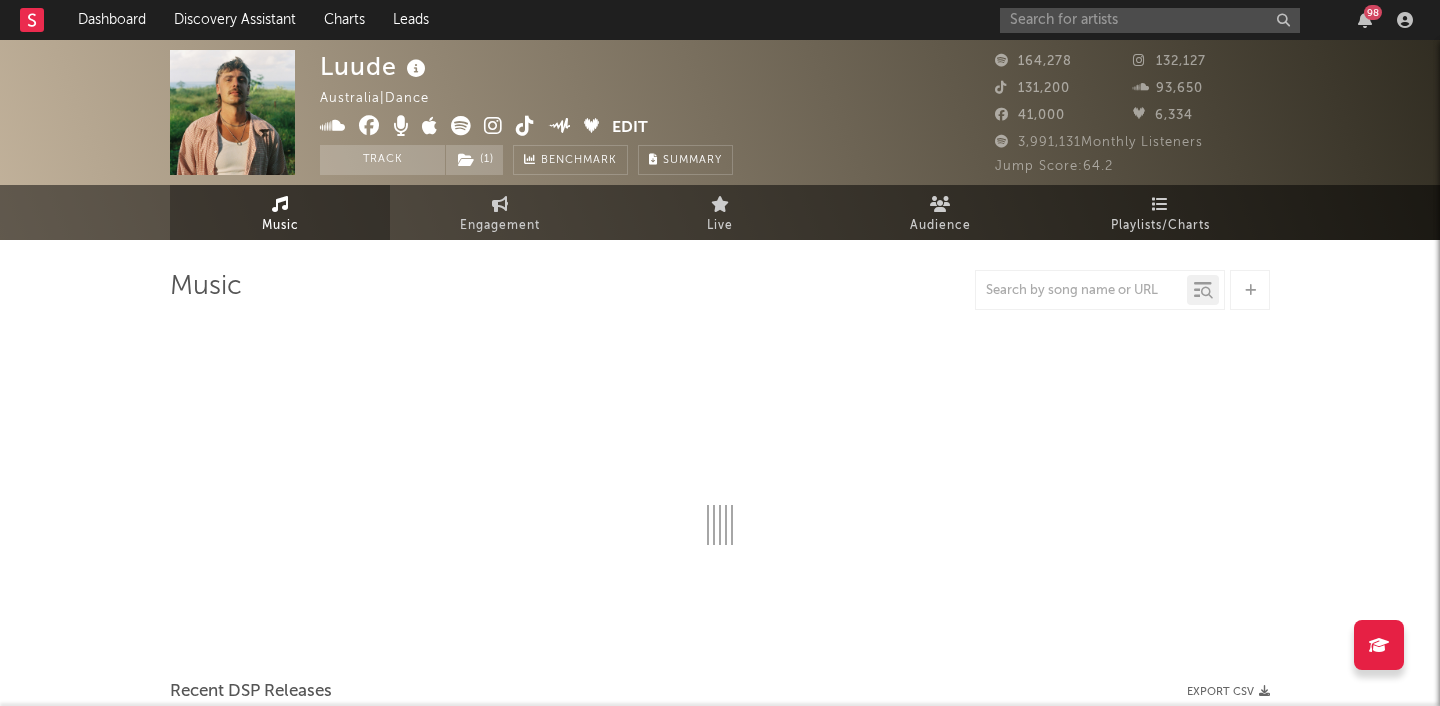 select on "6m" 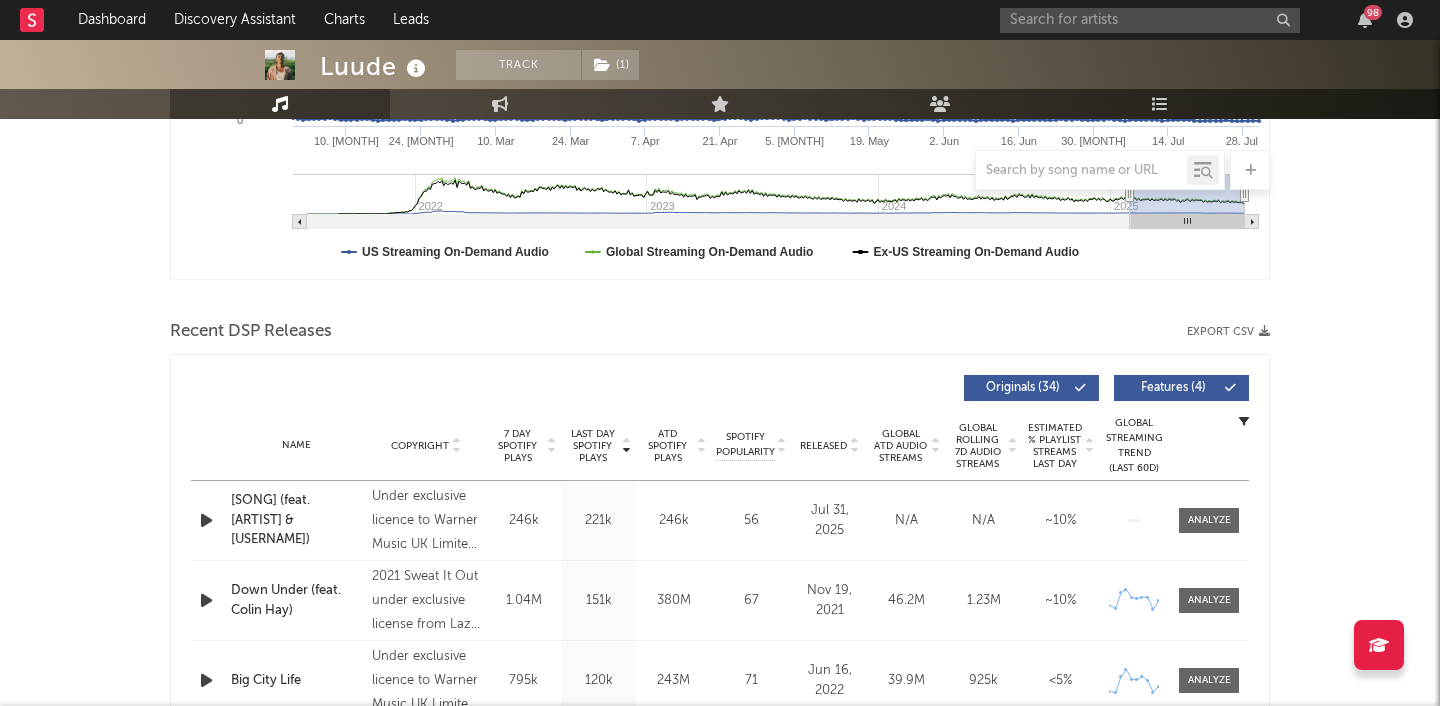 scroll, scrollTop: 552, scrollLeft: 0, axis: vertical 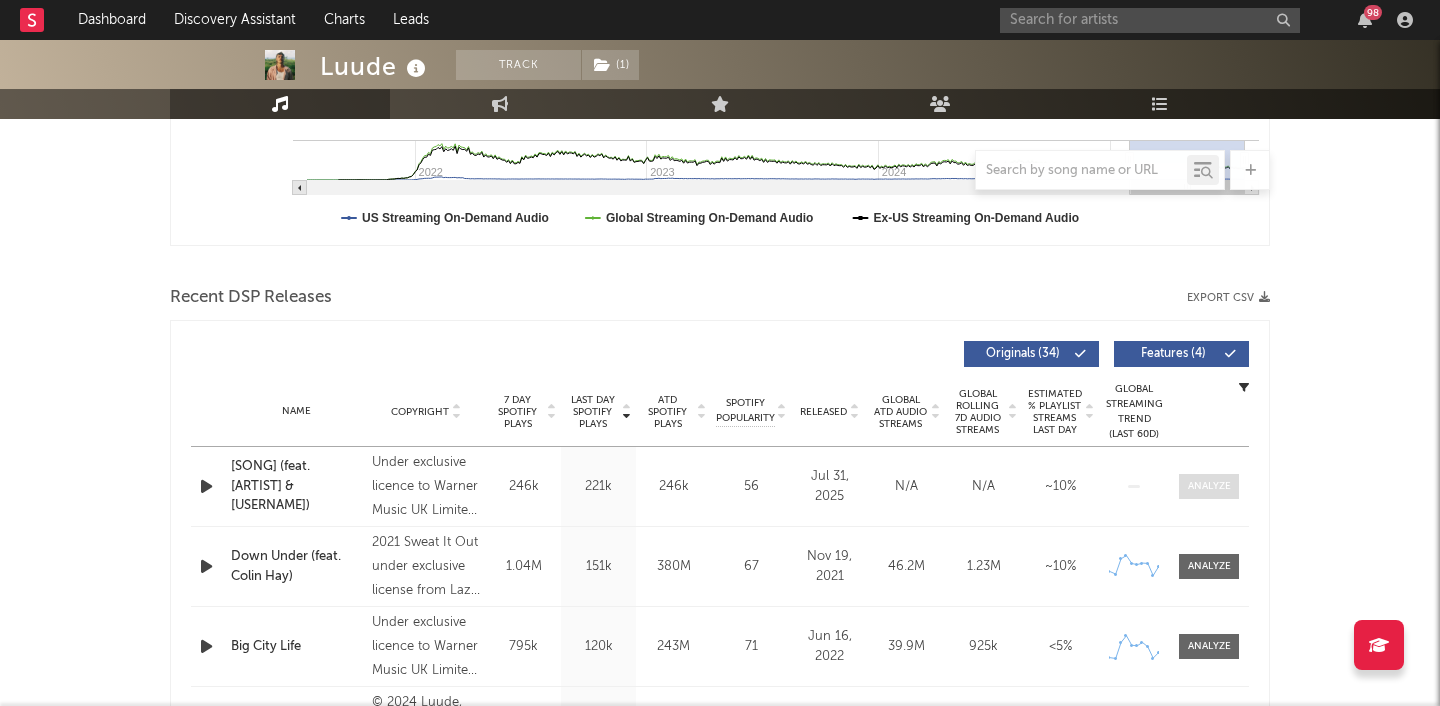 click at bounding box center [1209, 486] 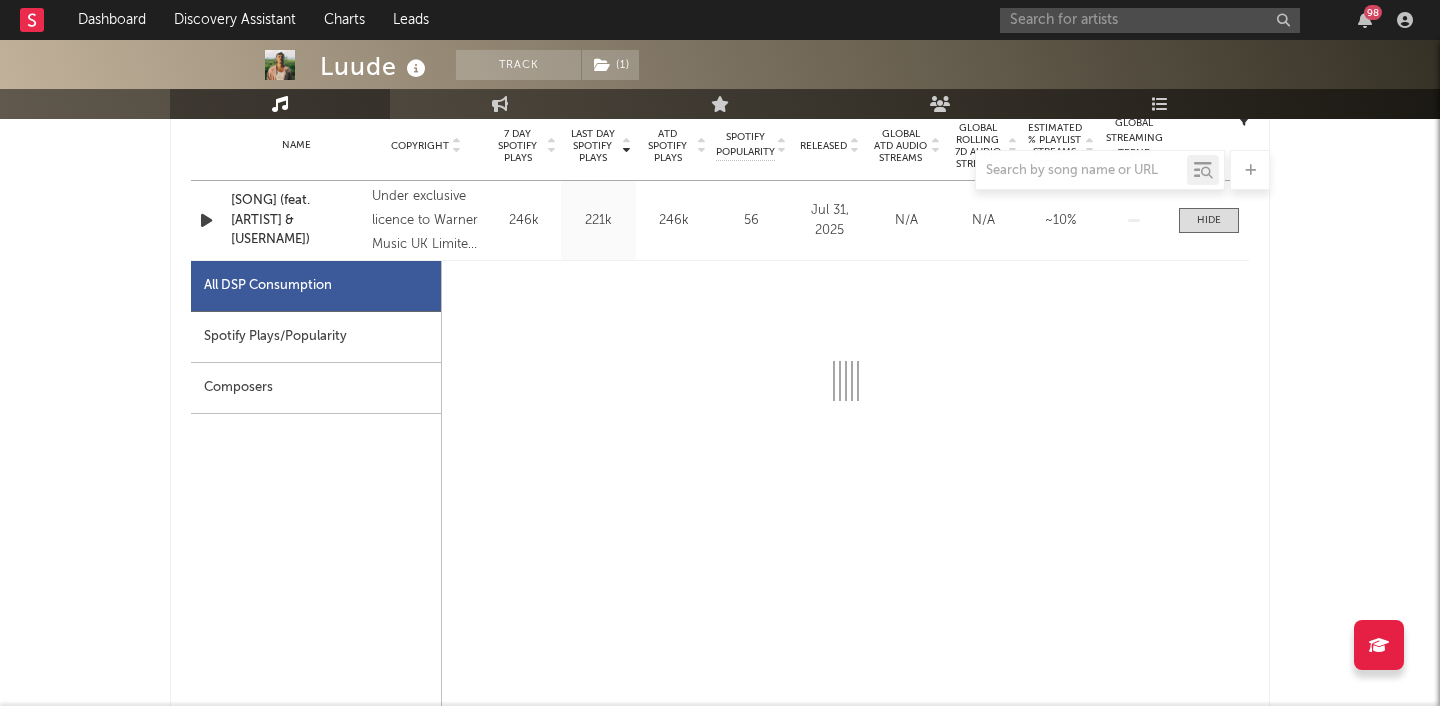 scroll, scrollTop: 817, scrollLeft: 0, axis: vertical 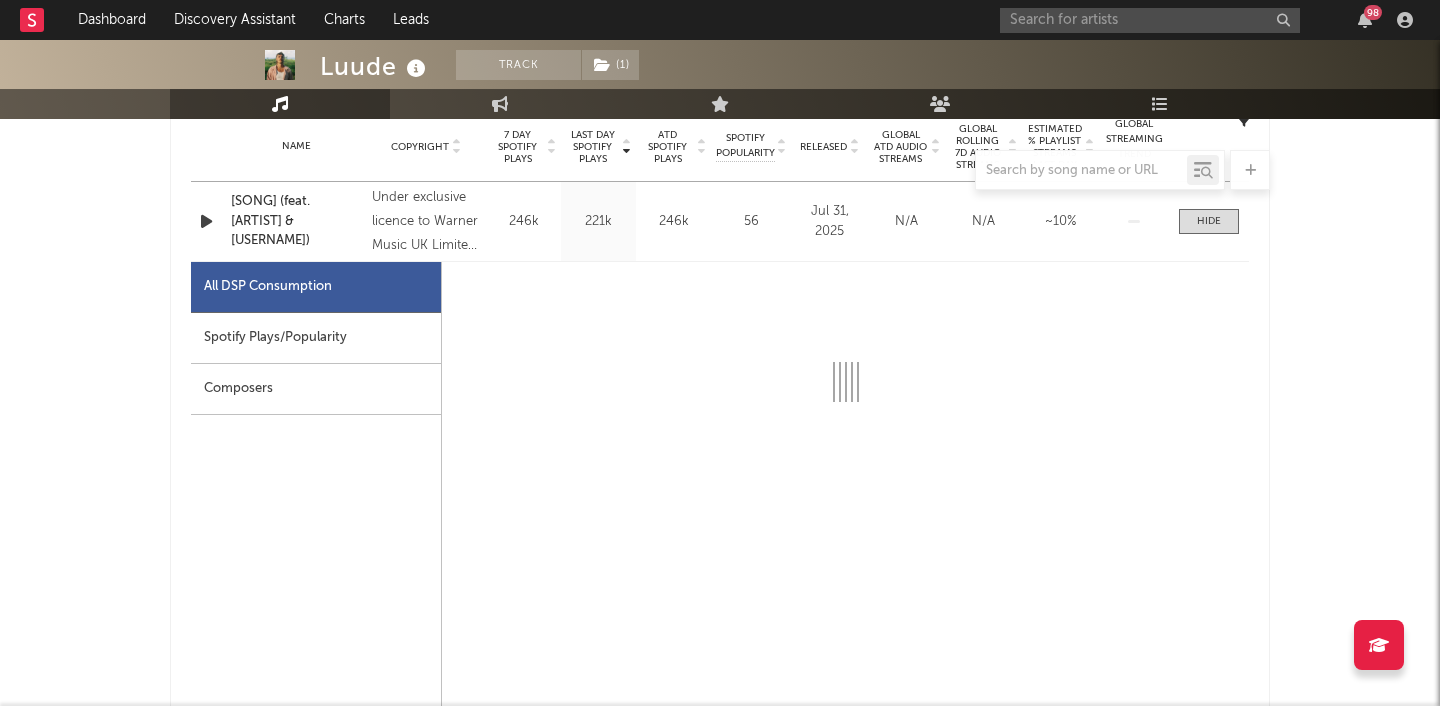 click on "Spotify Plays/Popularity" at bounding box center [316, 338] 